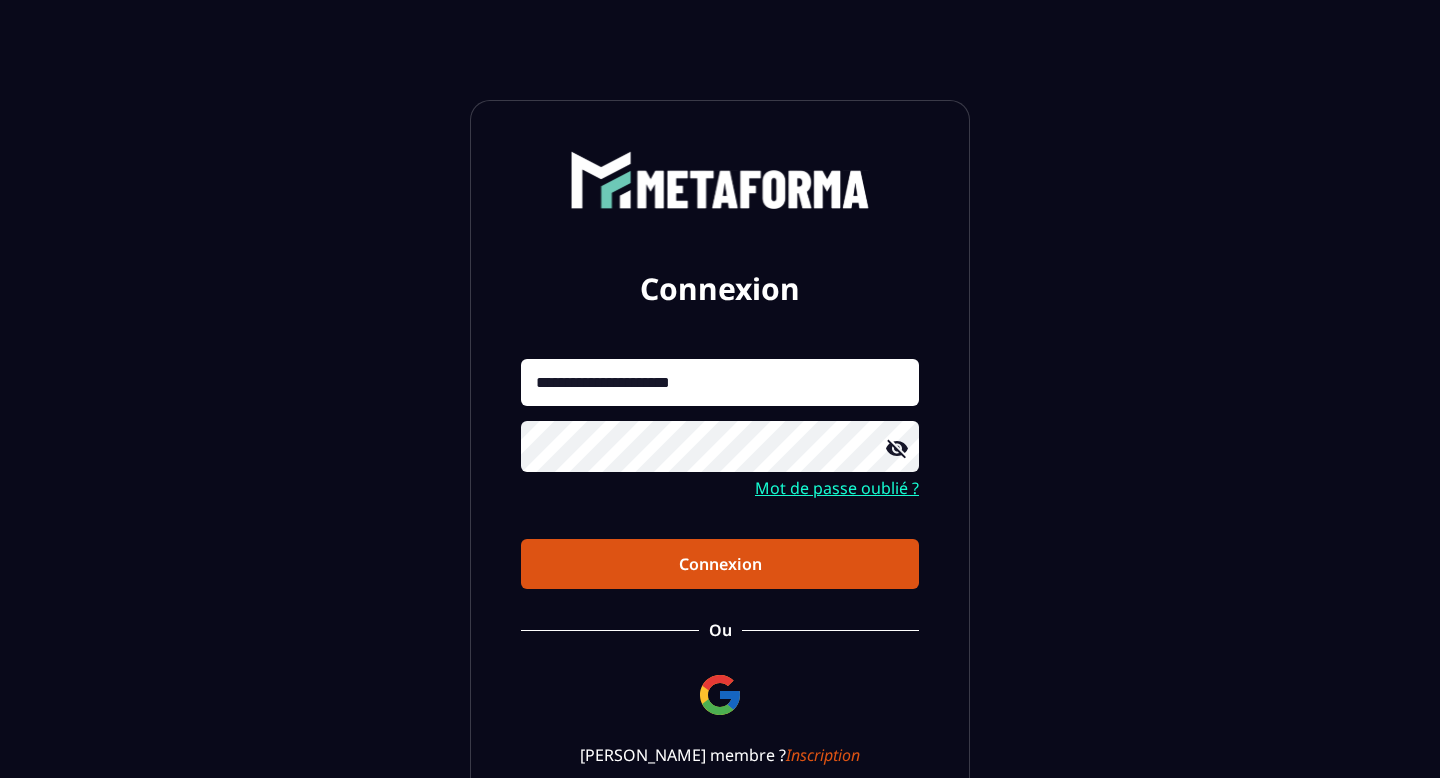 scroll, scrollTop: 0, scrollLeft: 0, axis: both 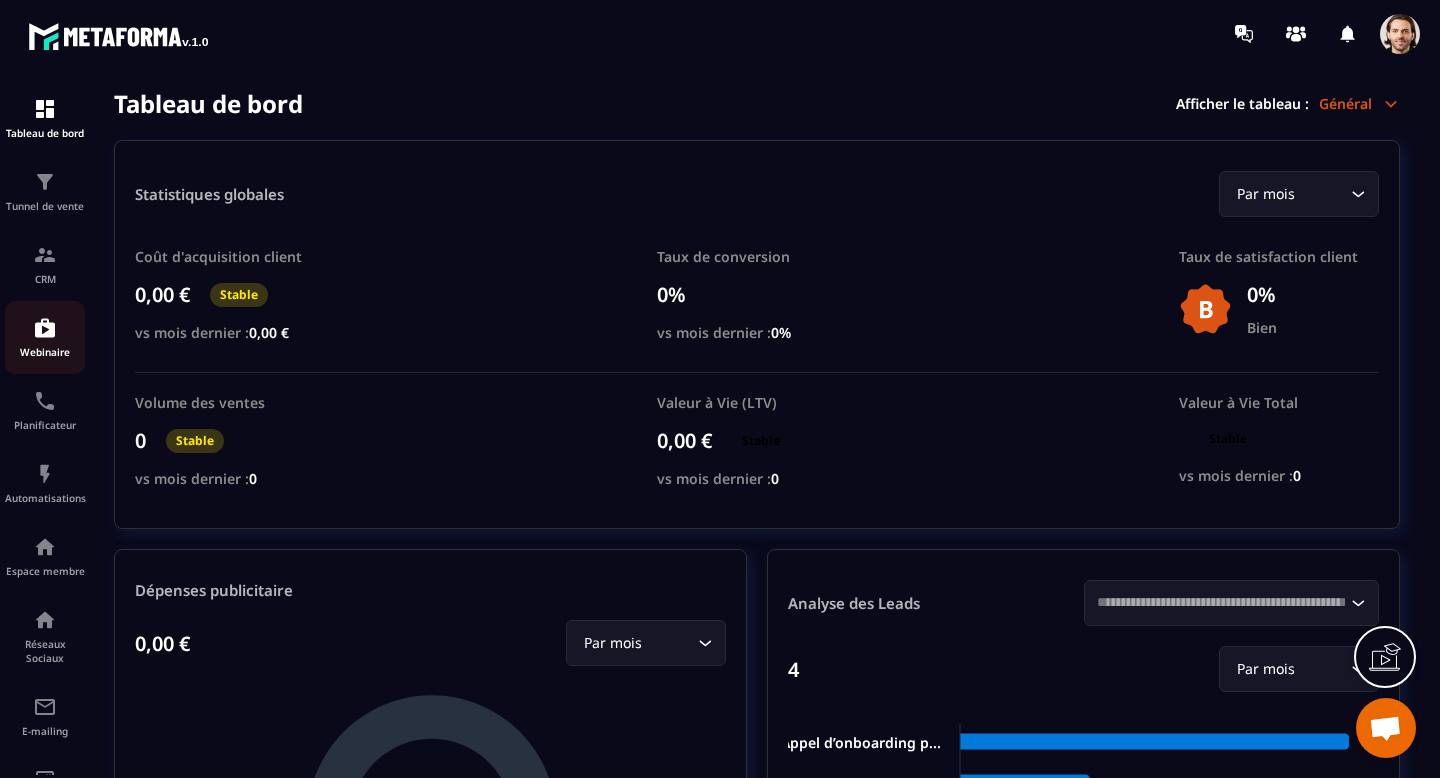 click at bounding box center [45, 328] 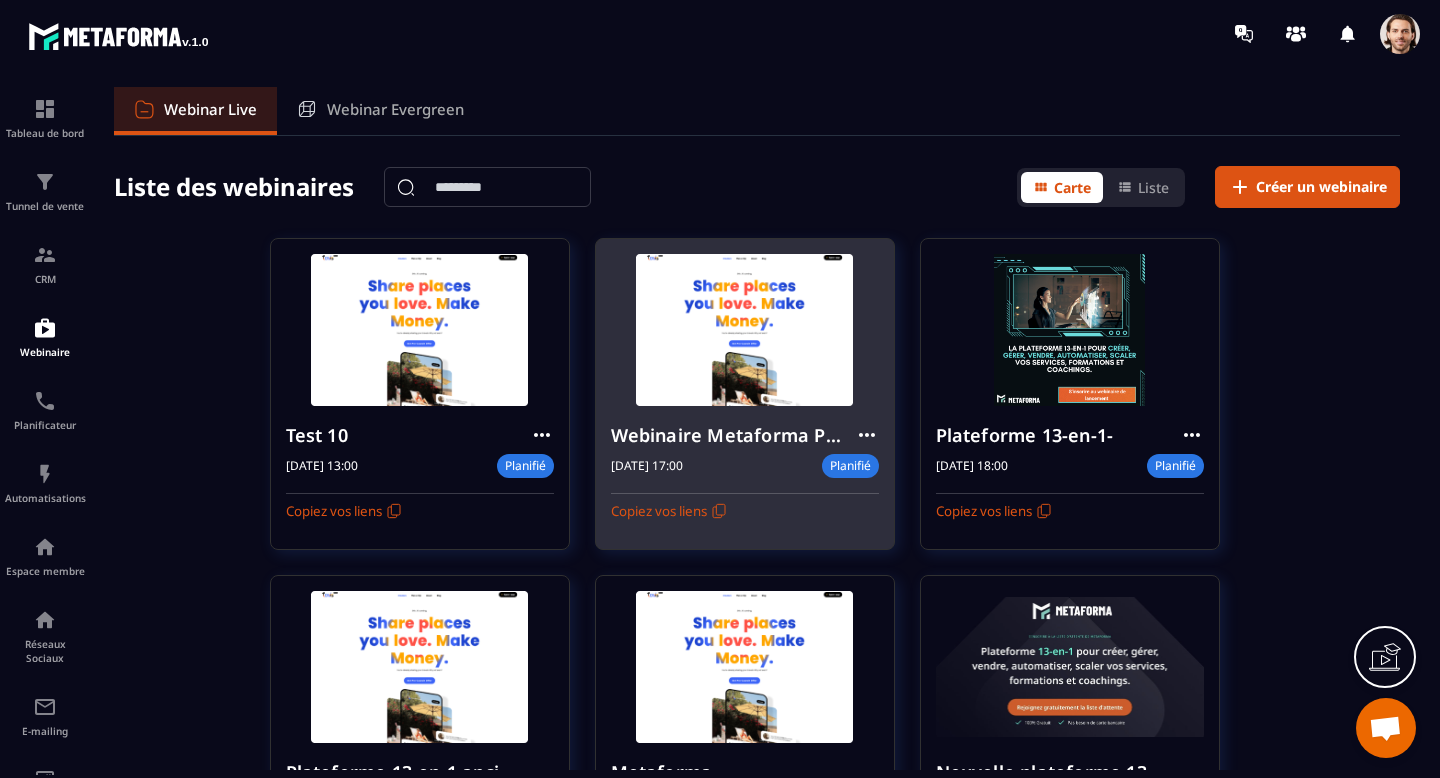 click on "Webinaire Metaforma Plateforme 13-en-1" at bounding box center (733, 435) 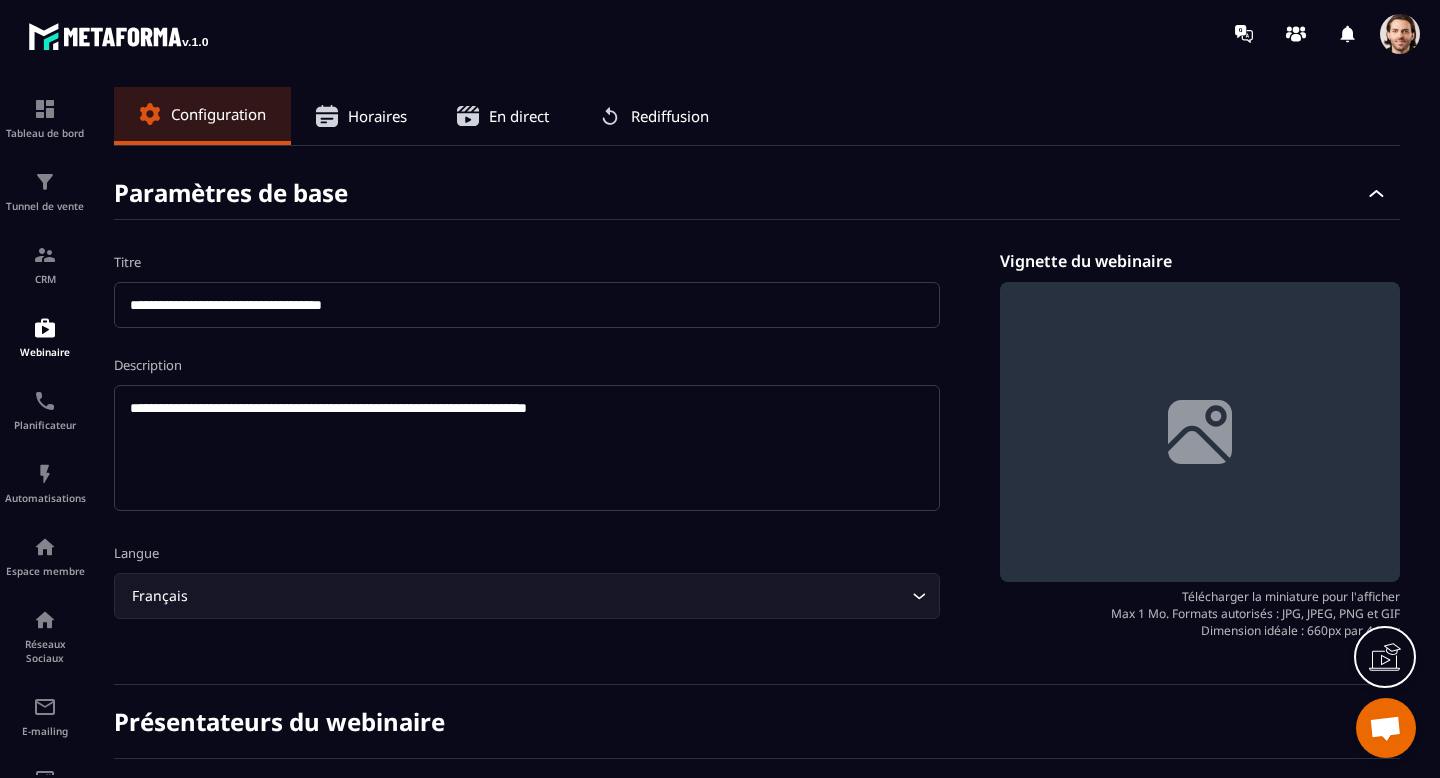 click on "Horaires" at bounding box center [377, 116] 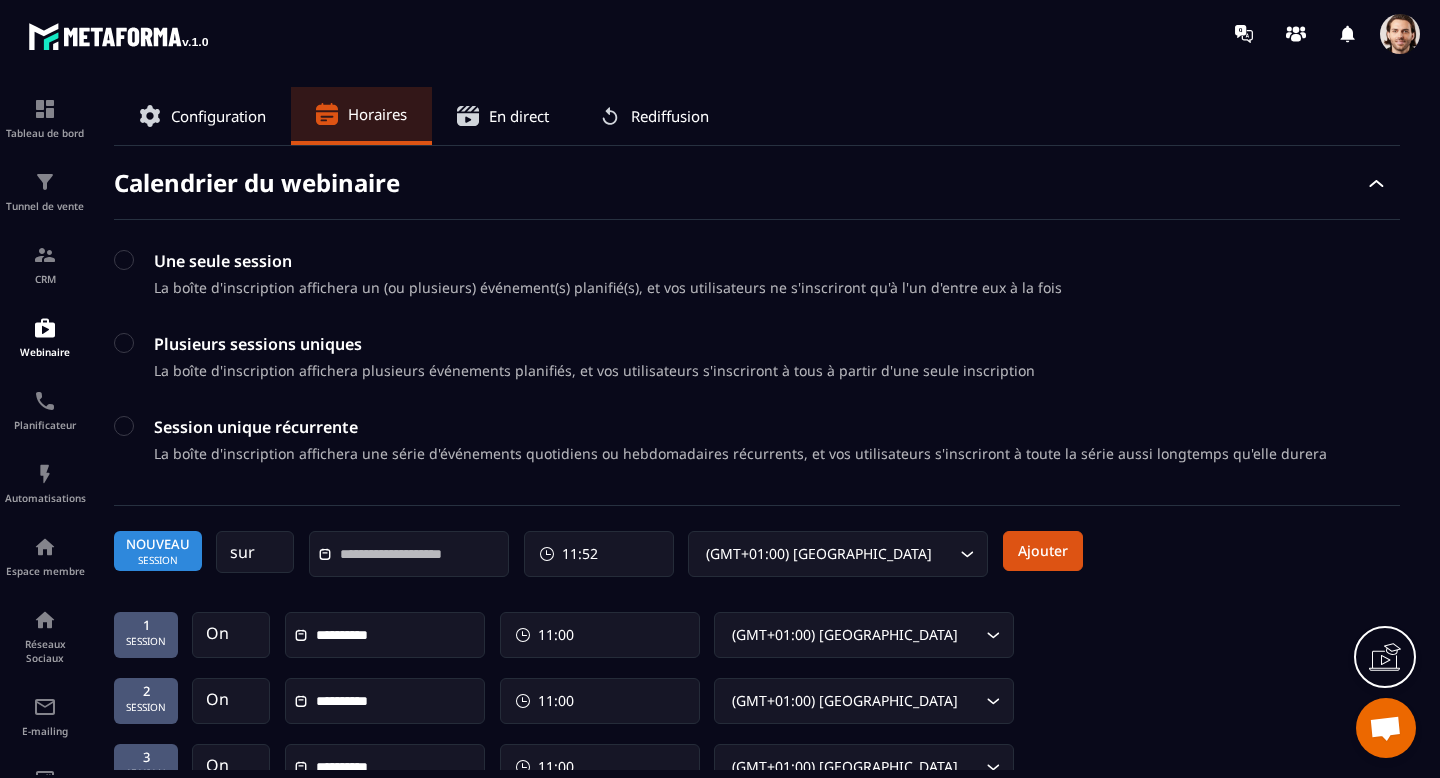 click at bounding box center (409, 554) 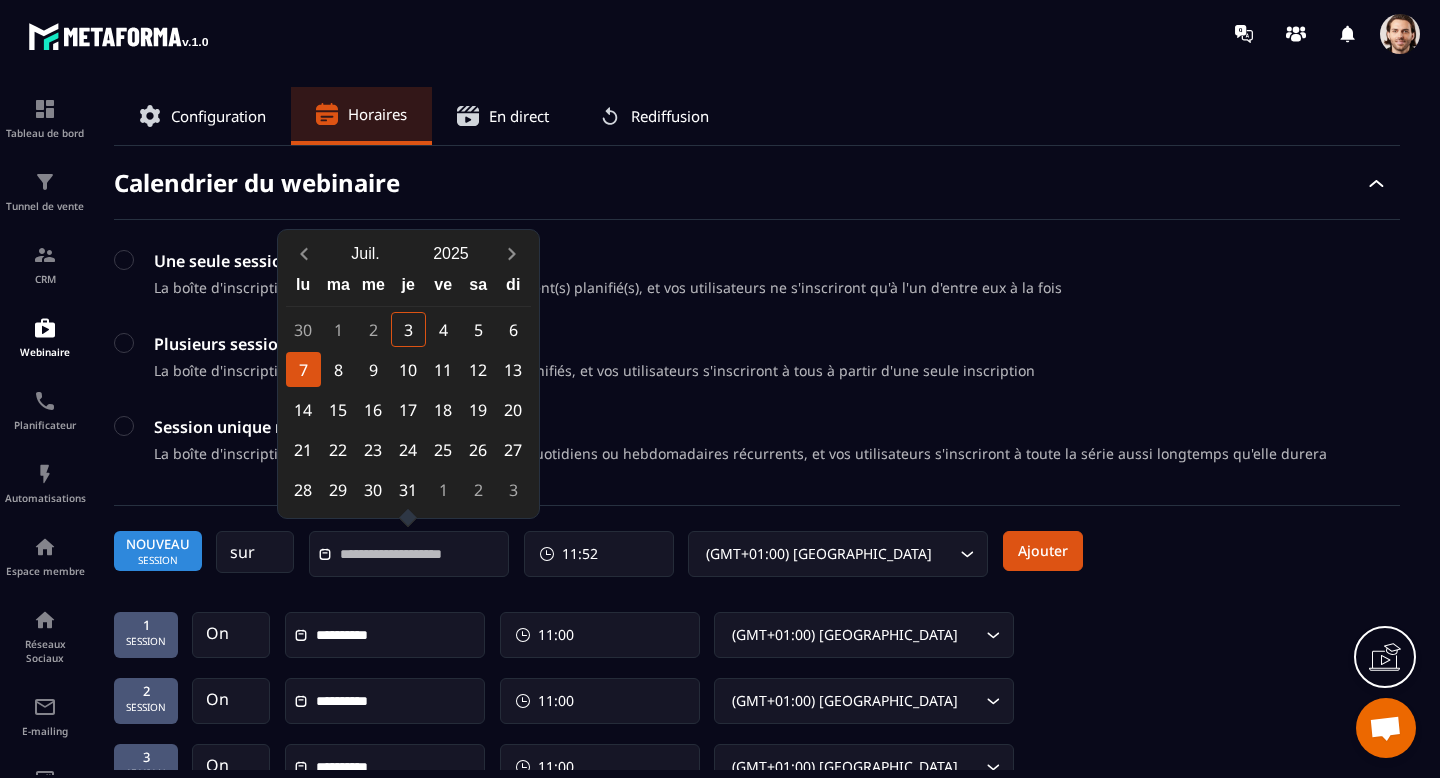 click on "7" at bounding box center [303, 369] 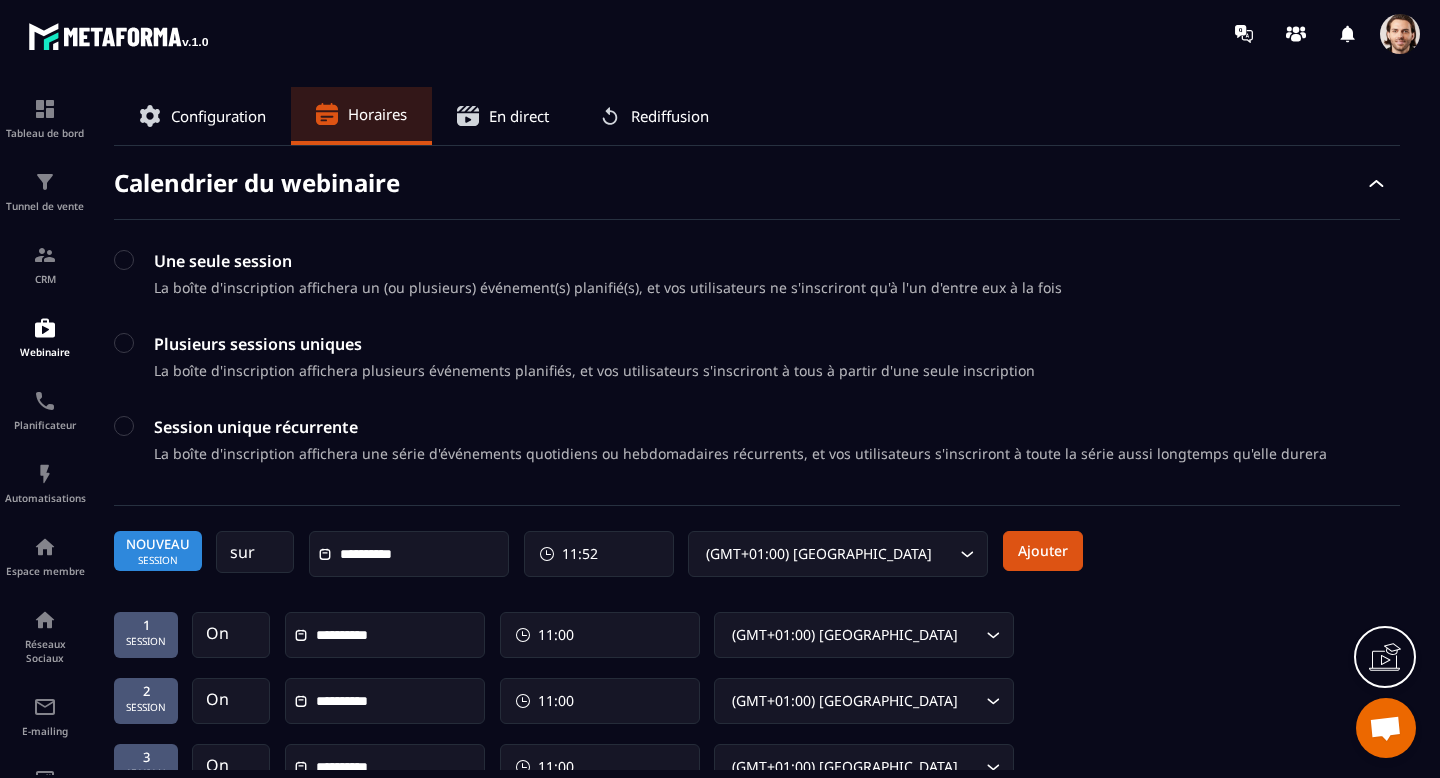 click on "11:52" at bounding box center [580, 554] 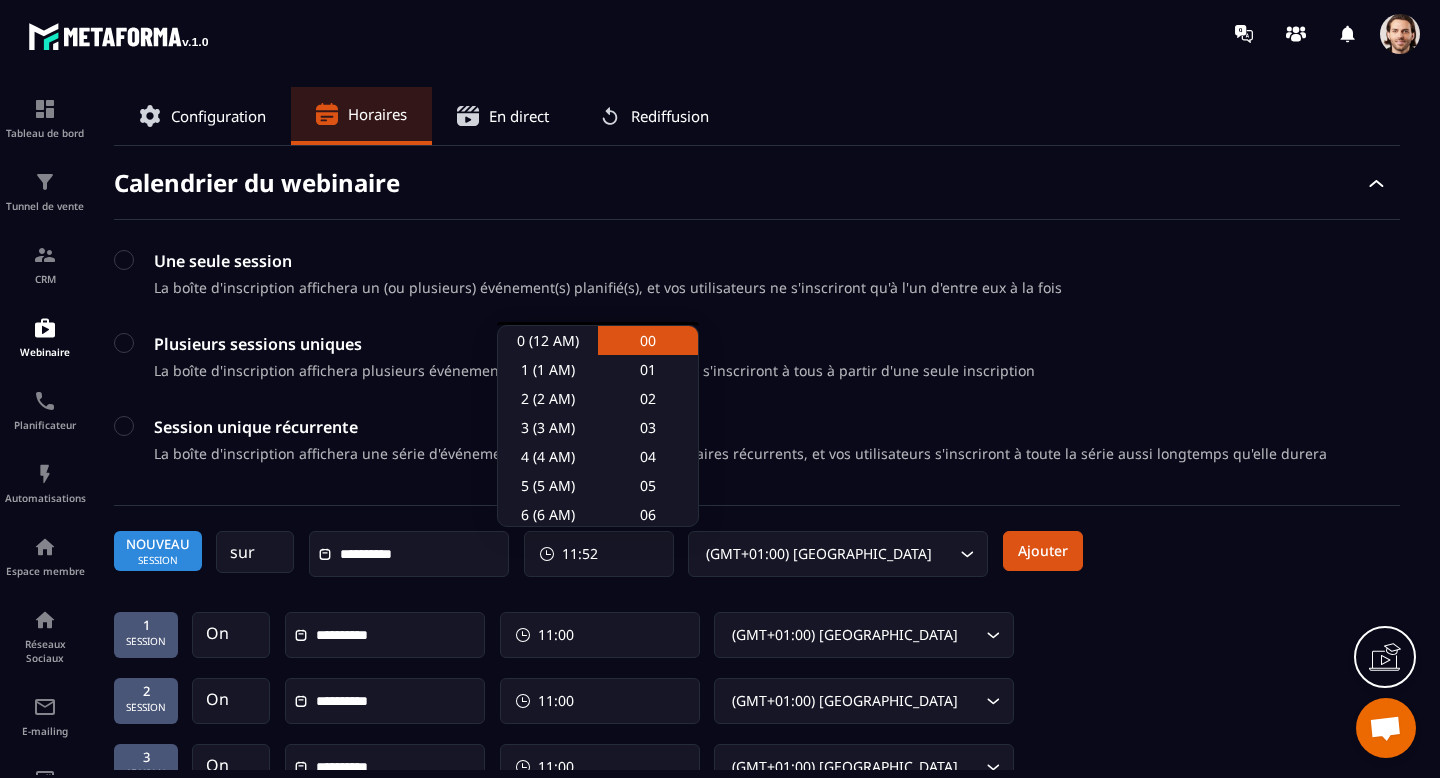 click on "00" 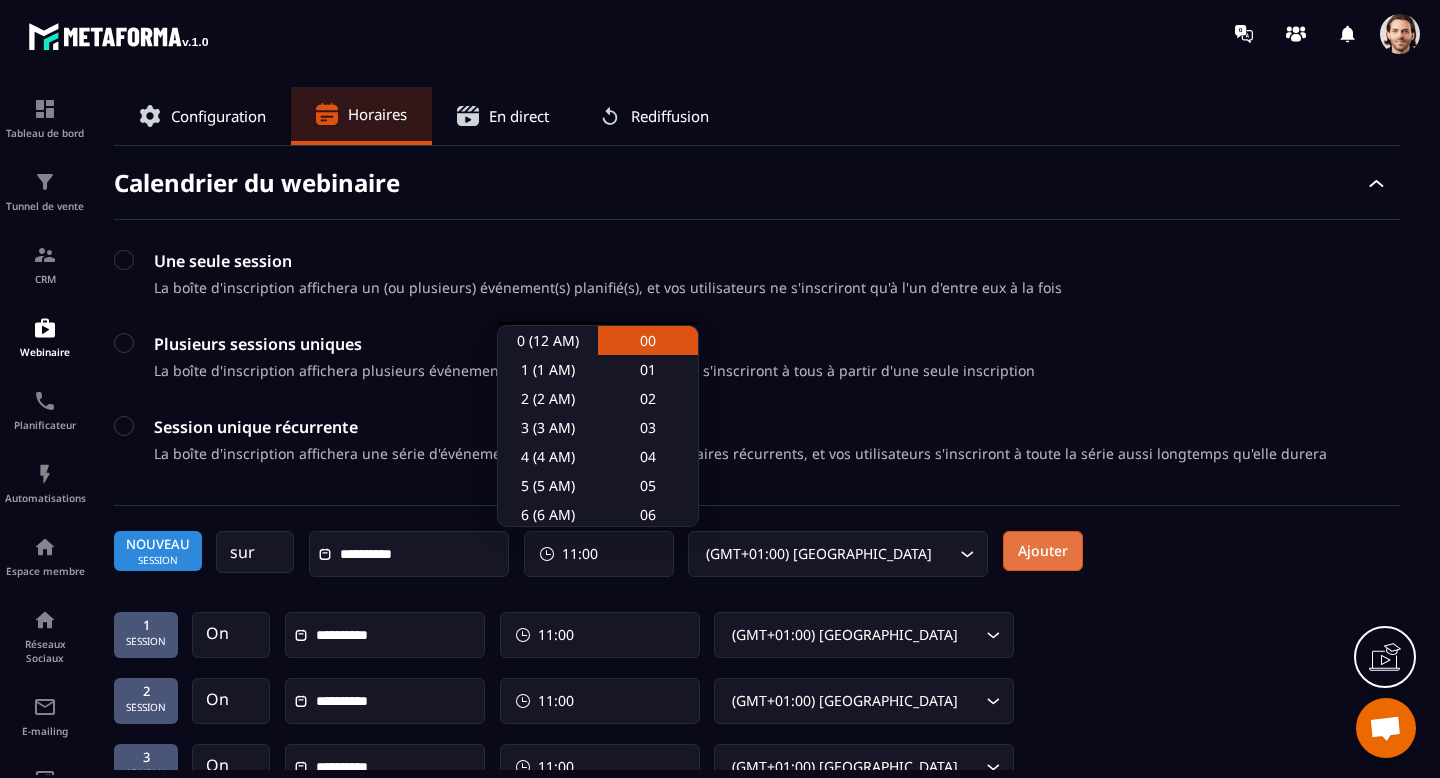 click on "Ajouter" at bounding box center [1043, 551] 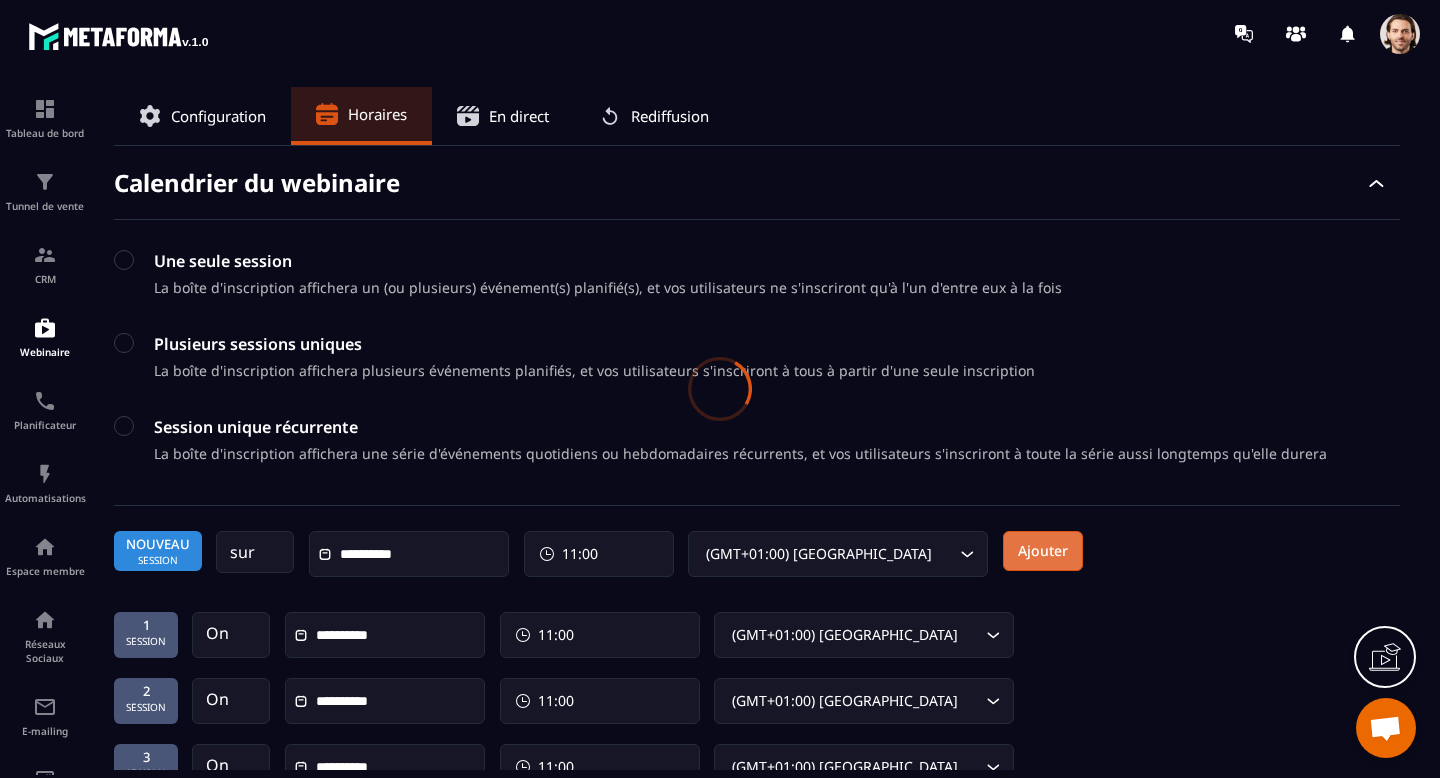 type 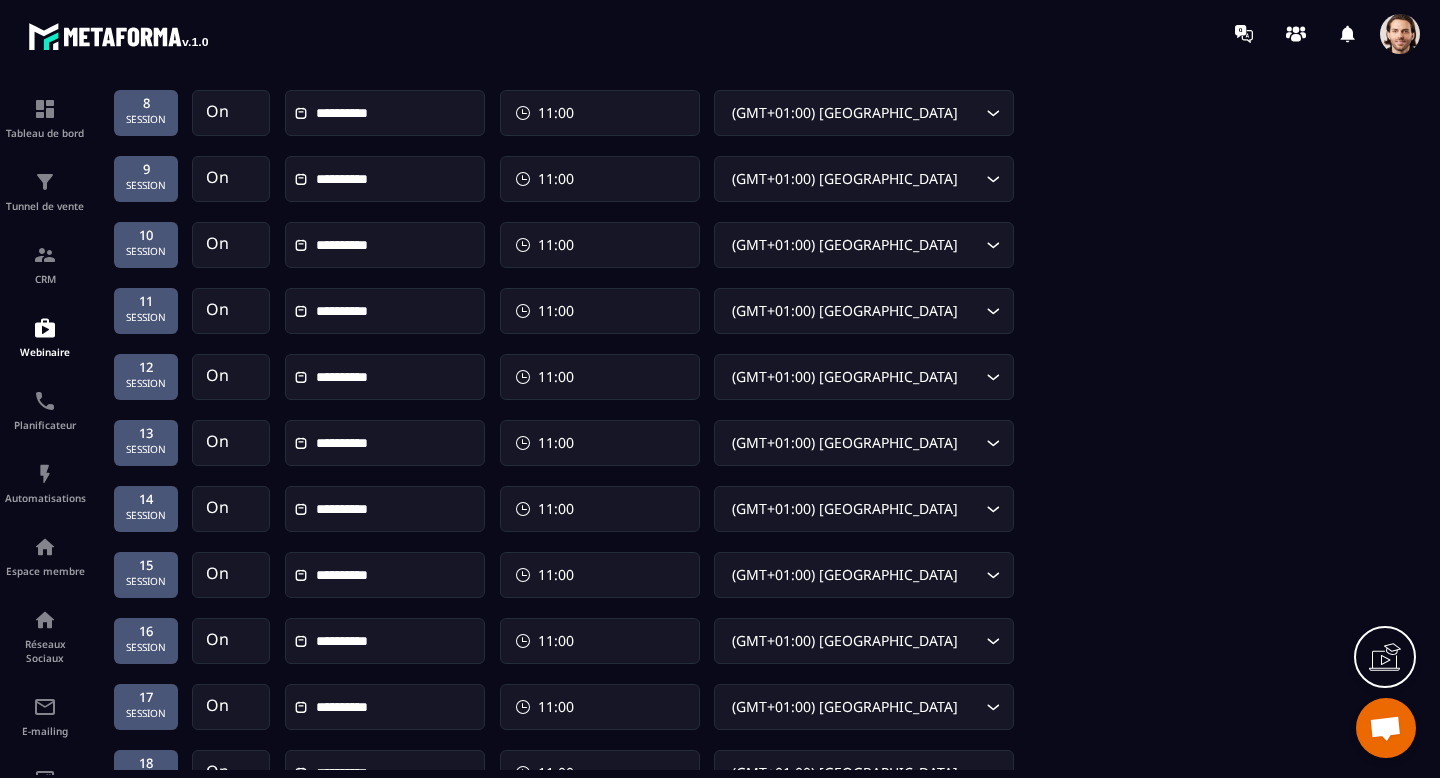 scroll, scrollTop: 874, scrollLeft: 0, axis: vertical 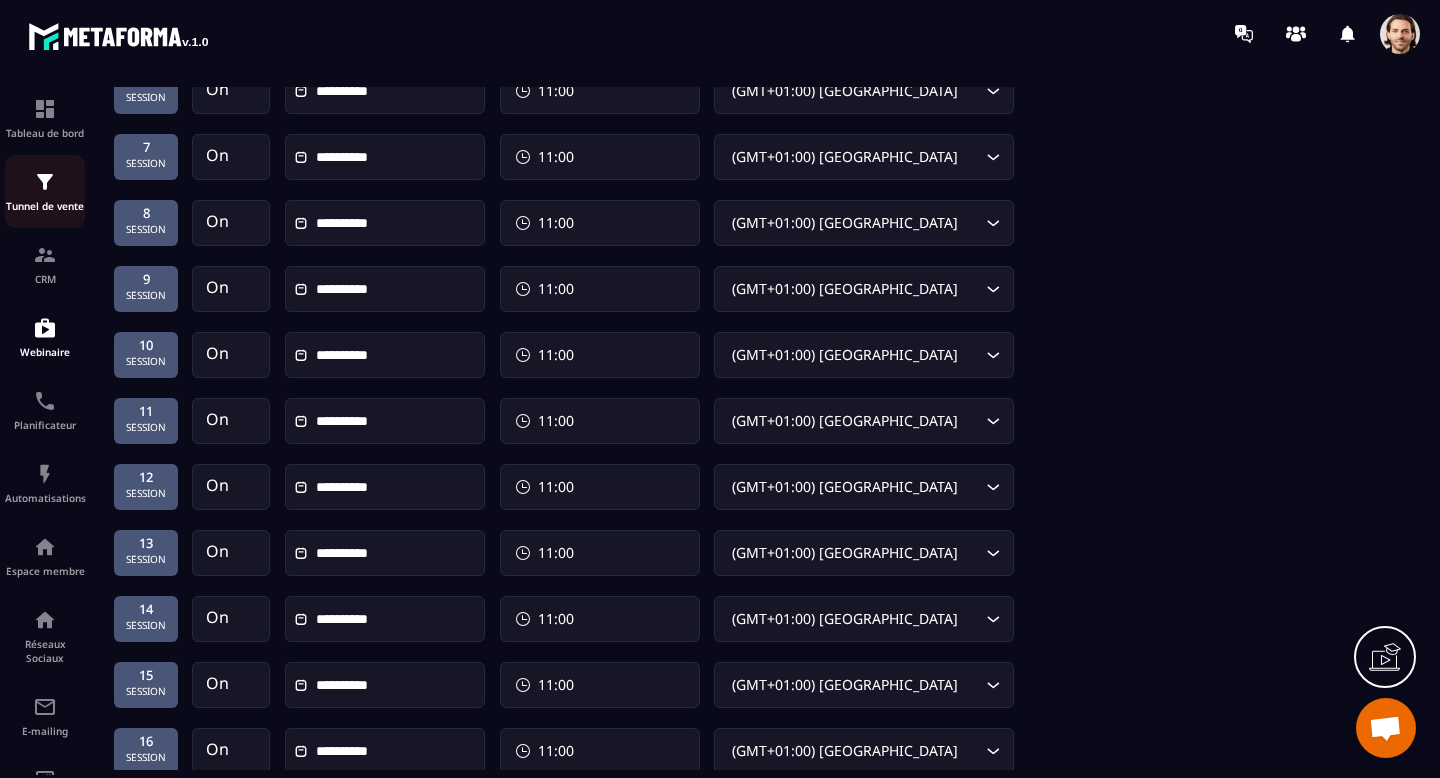 click at bounding box center [45, 182] 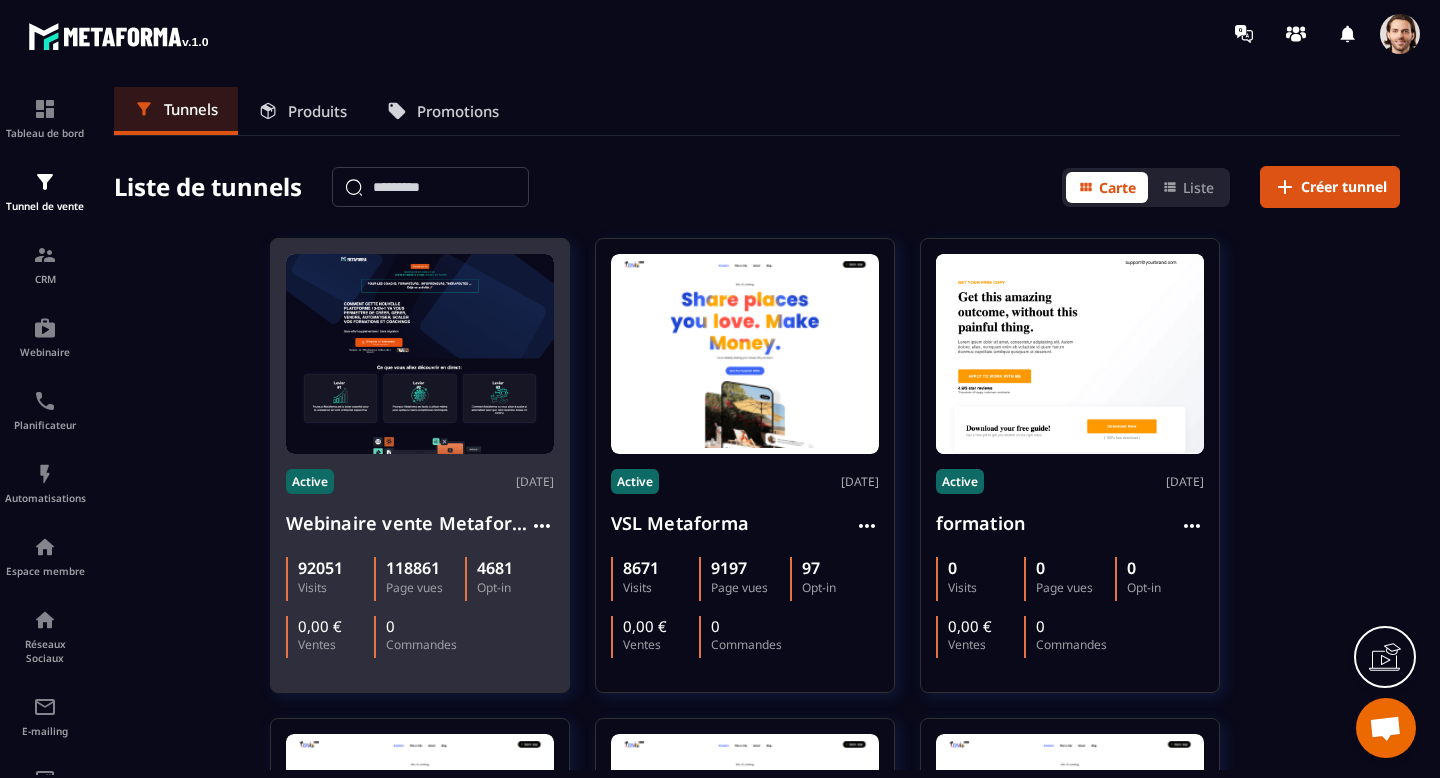 click on "Webinaire vente Metaforma" at bounding box center [408, 523] 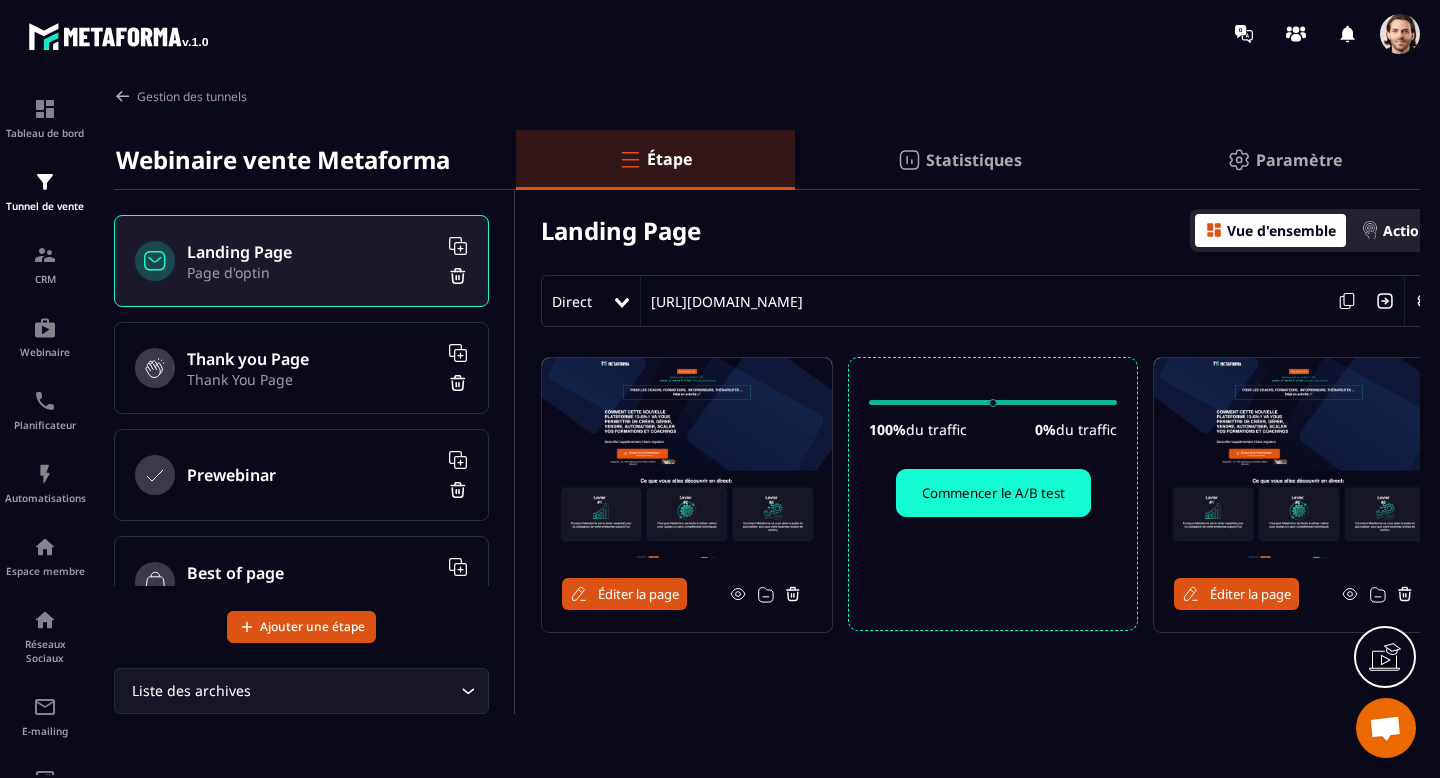 click on "Éditer la page" at bounding box center (638, 594) 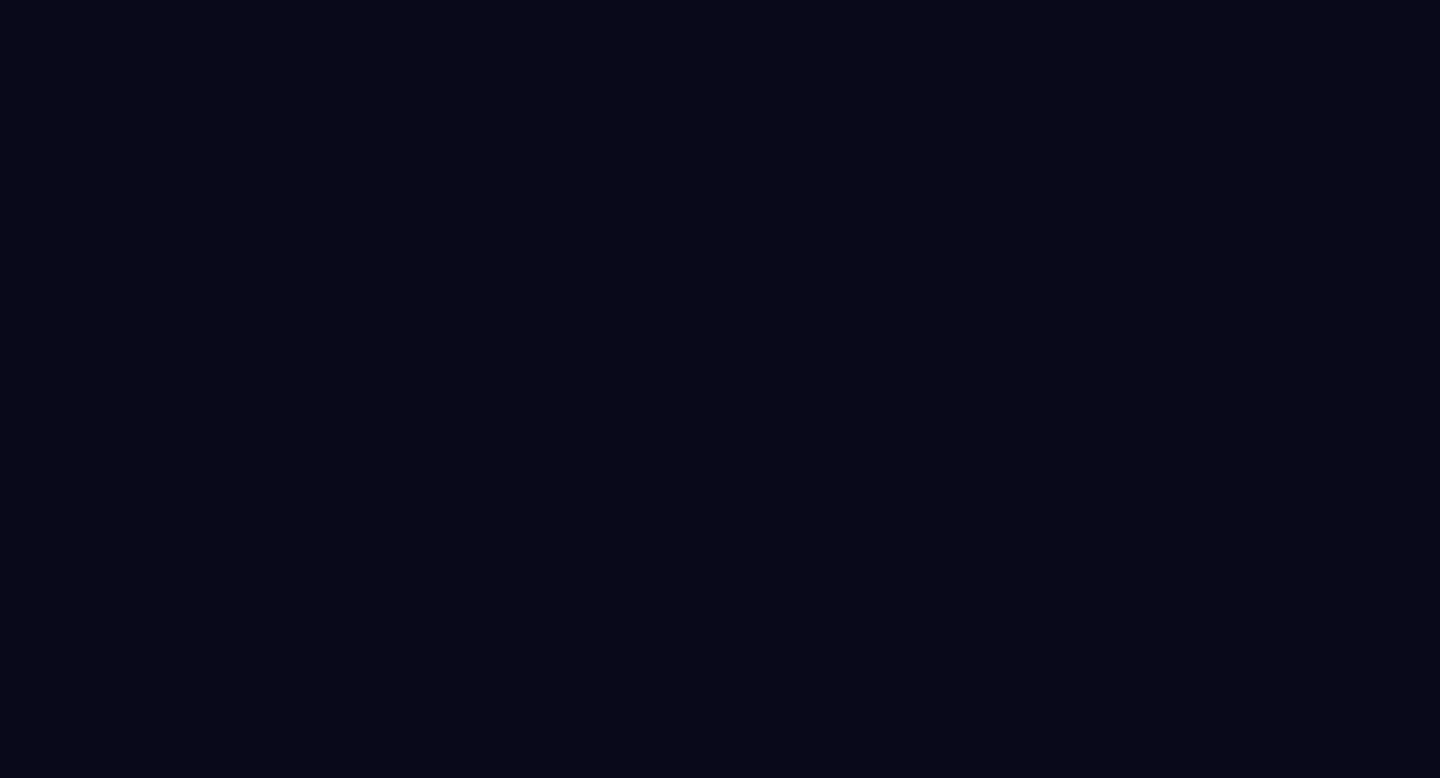 scroll, scrollTop: 0, scrollLeft: 0, axis: both 